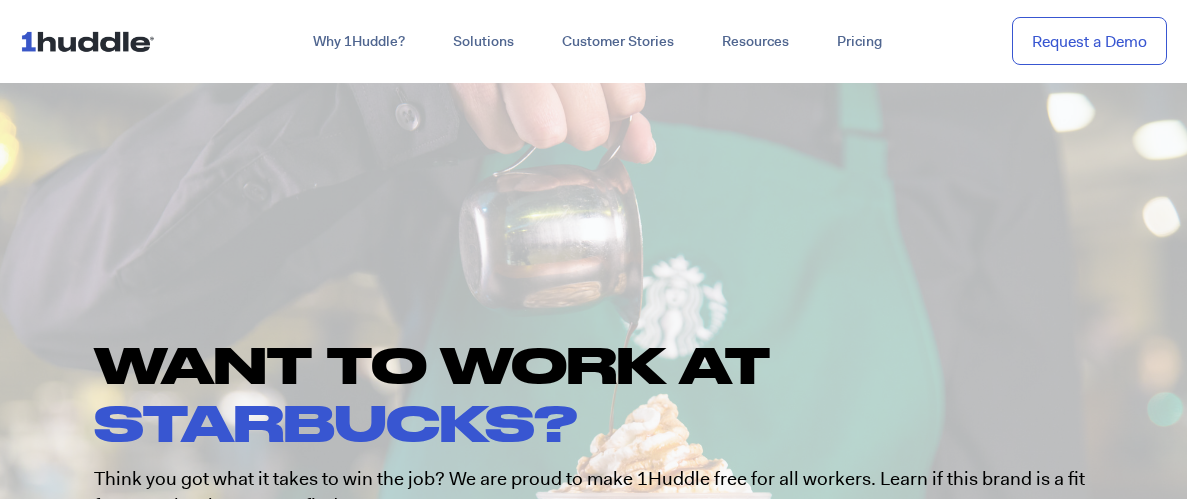 scroll, scrollTop: 0, scrollLeft: 0, axis: both 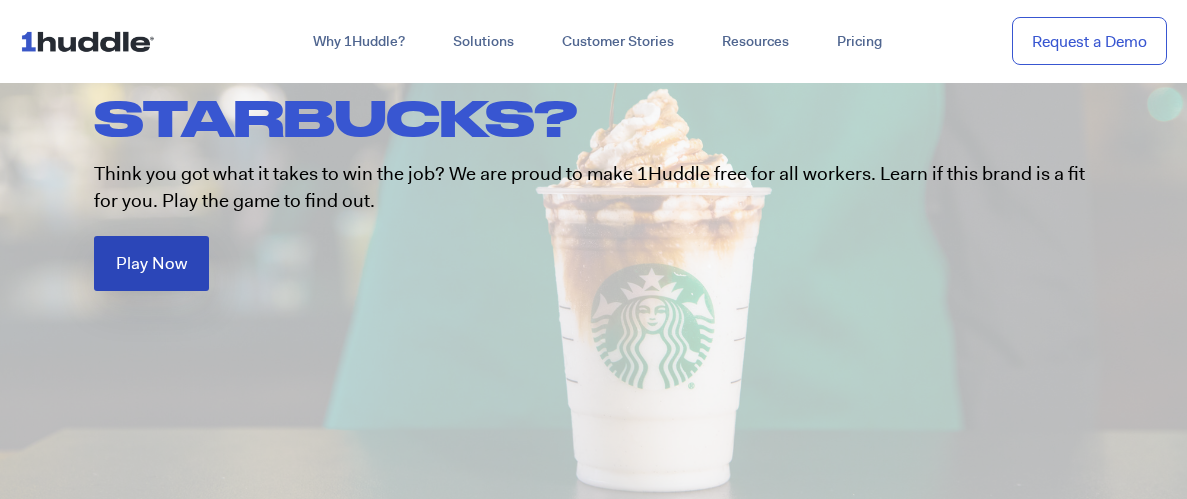click on "Play Now" at bounding box center [151, 263] 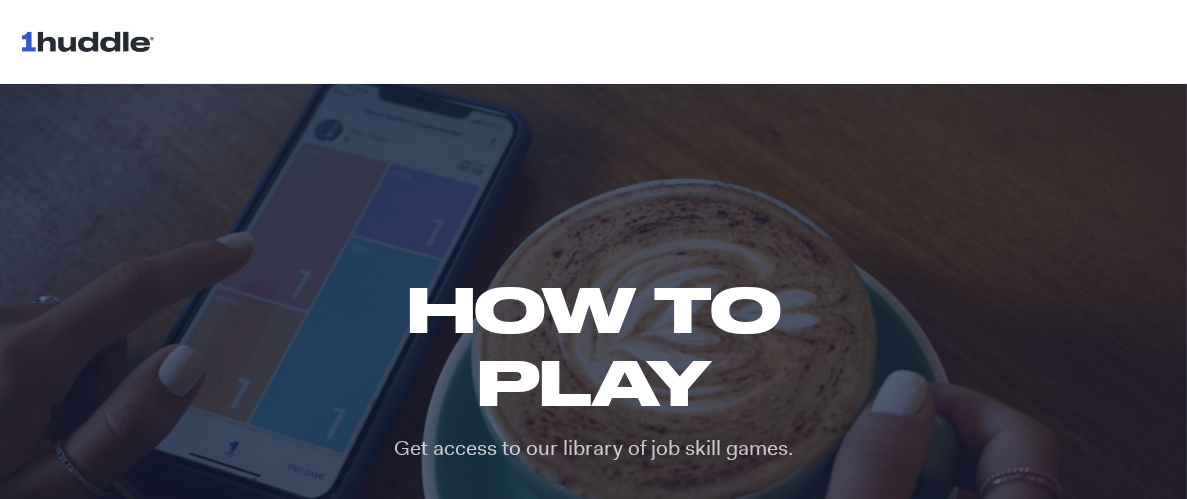 scroll, scrollTop: 0, scrollLeft: 0, axis: both 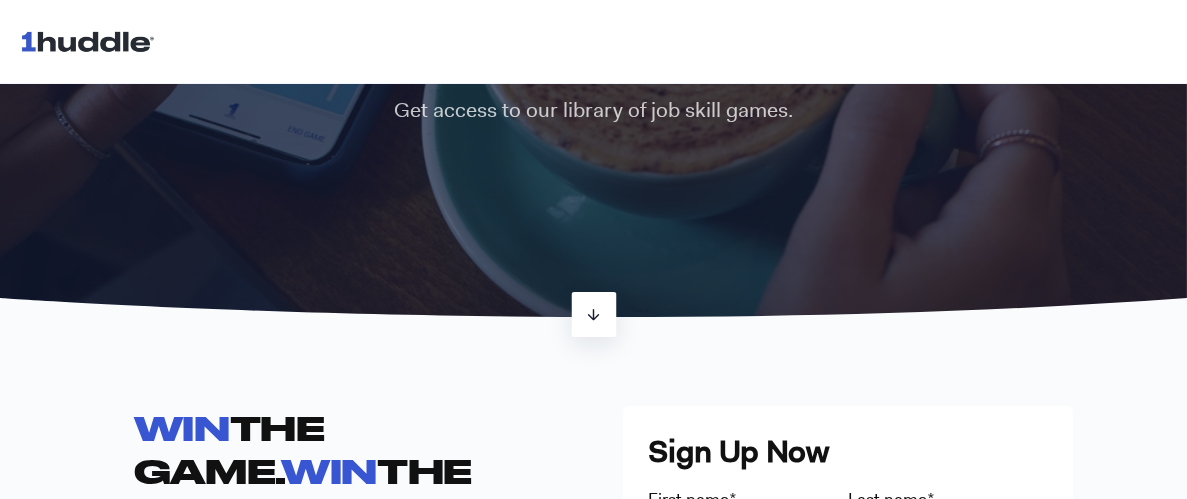 click at bounding box center [593, 314] 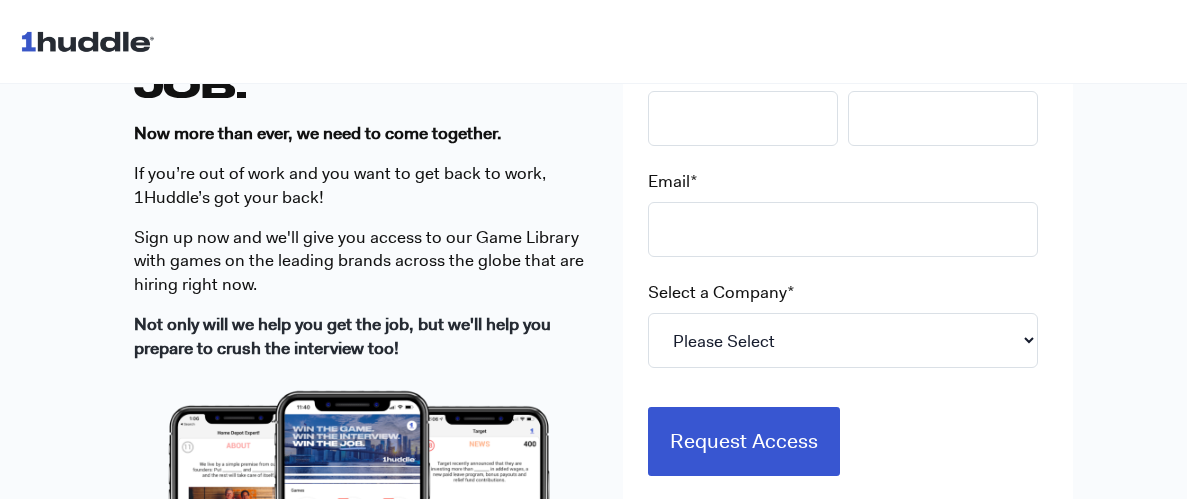 scroll, scrollTop: 666, scrollLeft: 0, axis: vertical 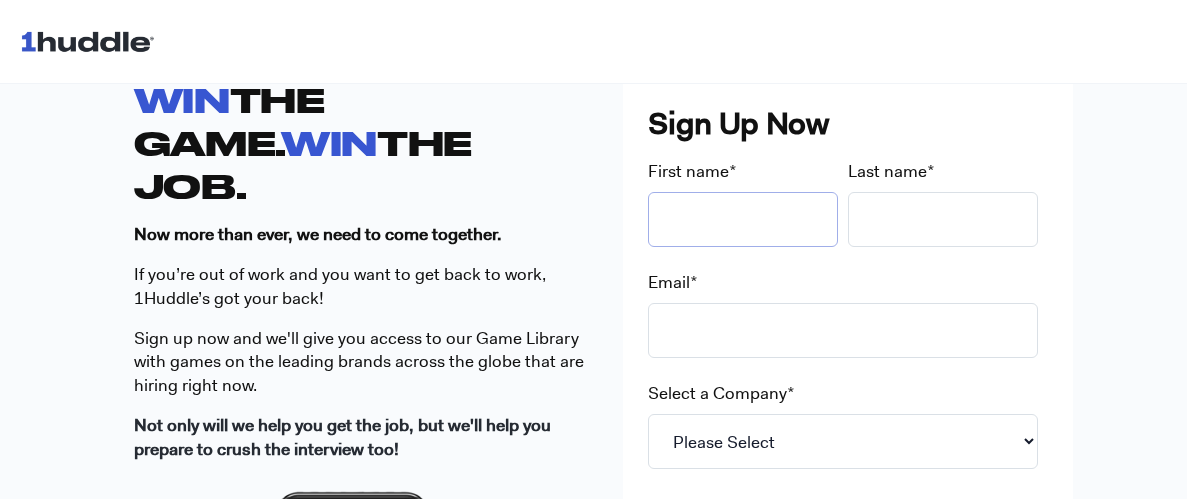 click on "First name *" at bounding box center (743, 219) 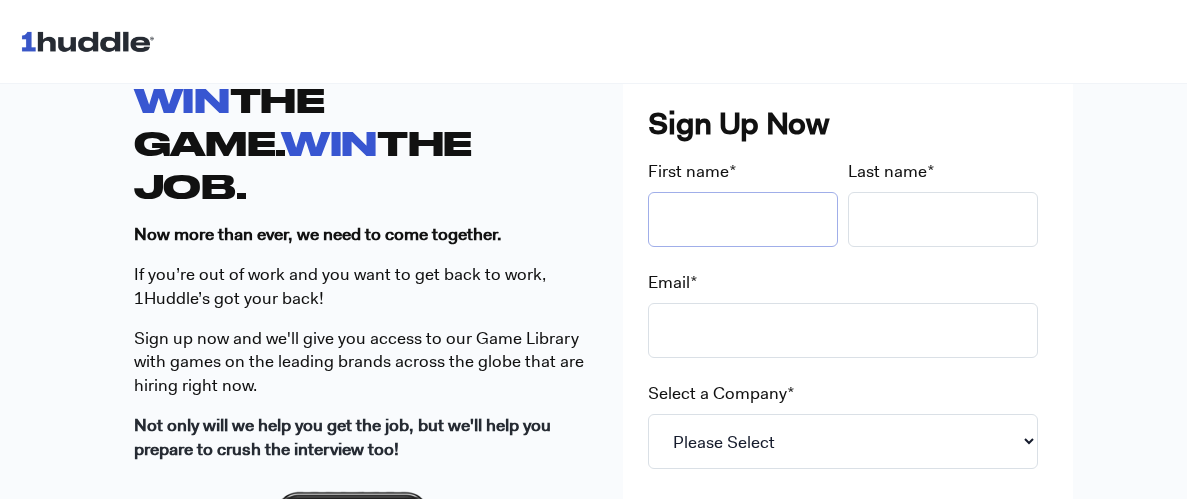 type on "Jada" 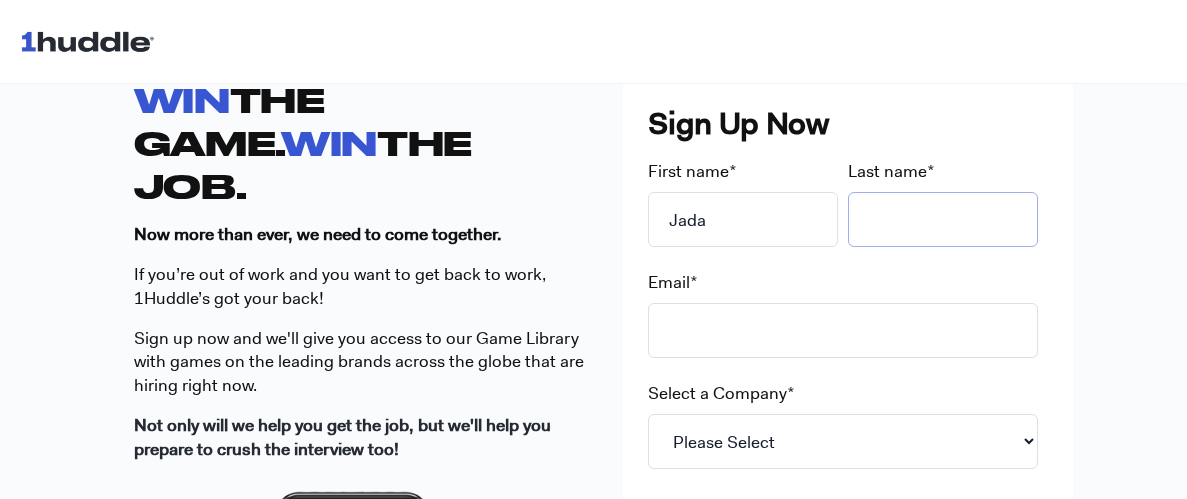 type on "Ford" 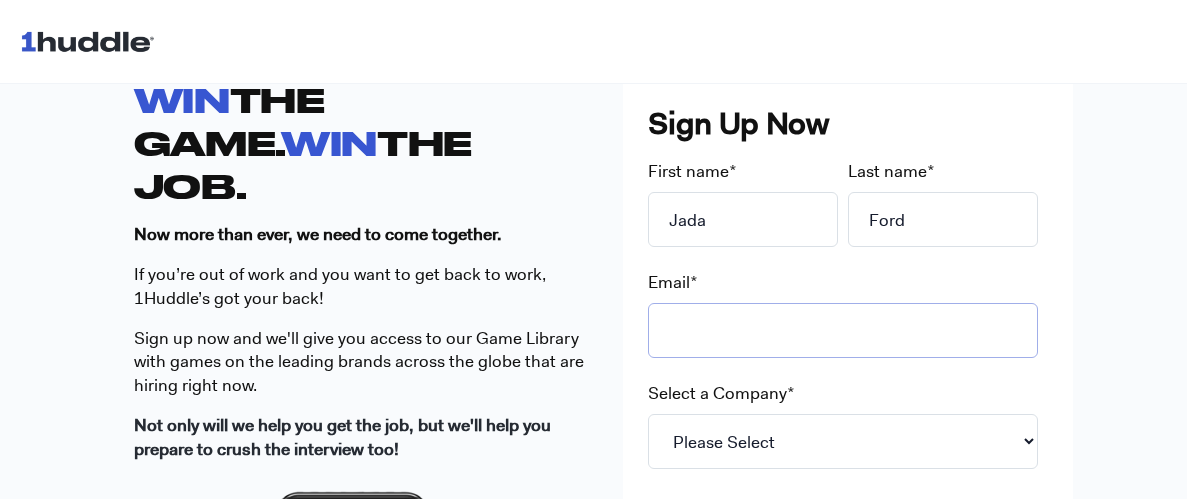 type on "jadaford773@gmail.com" 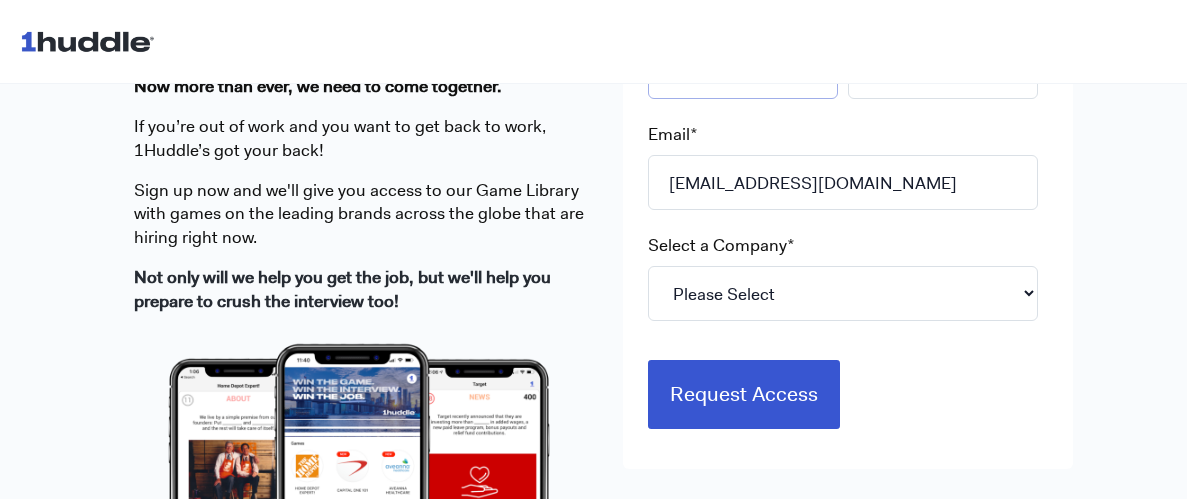 scroll, scrollTop: 816, scrollLeft: 0, axis: vertical 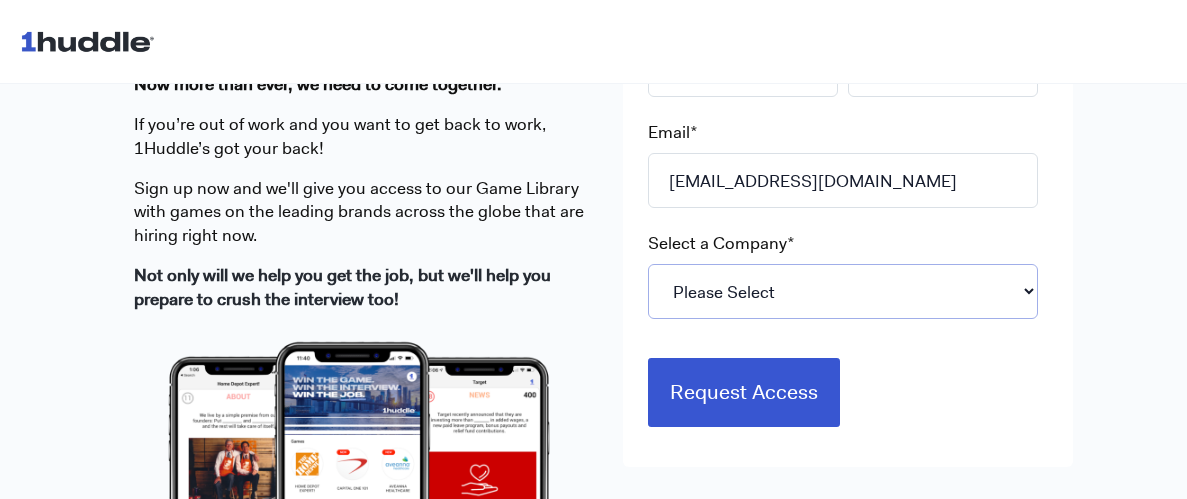 click on "Please Select 7-Eleven Ace Hardware Albertsons Companies ALDI Amazon Aveanna Healthcare Bancroft Health Bank of America Big Lots BJ's Buffalo Wild Wings Capital One Cardinal Health CHI Health Chick-fil-A CHRISTUS Health Cigna CommonSpirit Health CVS Health Disney Dollar General Dollar Tree Domino's Pizza Door Dash Dunkin' Equinox F45 Training Facebook Fanatics FedEx Fellowship Senior Living Five Guys FreshDirect Giant Food Stores GNC Gold Metal Home Health GrubHub Hello Fresh Hershey Entertainment Home Depot Instacart J-Crew Jet.com Johnson & Johnson Kimco Reality Kings Food Market L'Oreal Lowe's Lululemon Merck NBA Netflix NFL Nike NJ Transit Ocean State Job Lot Orange Theory Panasonic Papa John's Peloton Pizza Hut Publix Rite Aid Roku Rook Coffee Safeway SeaWorld Shake Shack Shipt Shopify ShopRite Soul Cycle Starbucks Stitch Fix Stop and Shop Target The Vitamin Shoppe Tractor Supply Company Trader Joe's UC Health United Natural Foods (UNFI) UnitedHealth Group UPS Walgreens Walmart Wawa Wayfair Wegmans" at bounding box center (843, 291) 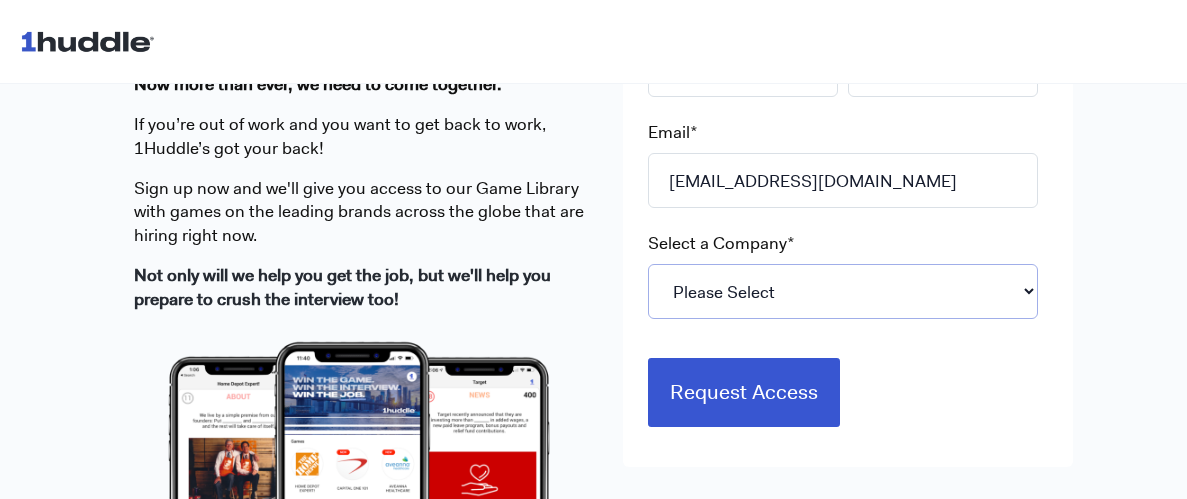 select on "Starbucks" 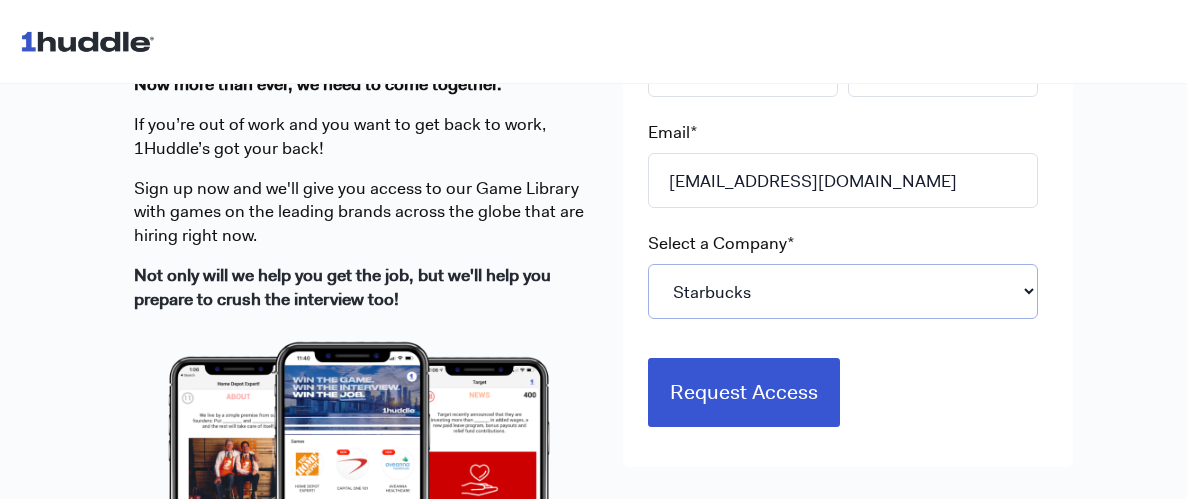click on "Please Select 7-Eleven Ace Hardware Albertsons Companies ALDI Amazon Aveanna Healthcare Bancroft Health Bank of America Big Lots BJ's Buffalo Wild Wings Capital One Cardinal Health CHI Health Chick-fil-A CHRISTUS Health Cigna CommonSpirit Health CVS Health Disney Dollar General Dollar Tree Domino's Pizza Door Dash Dunkin' Equinox F45 Training Facebook Fanatics FedEx Fellowship Senior Living Five Guys FreshDirect Giant Food Stores GNC Gold Metal Home Health GrubHub Hello Fresh Hershey Entertainment Home Depot Instacart J-Crew Jet.com Johnson & Johnson Kimco Reality Kings Food Market L'Oreal Lowe's Lululemon Merck NBA Netflix NFL Nike NJ Transit Ocean State Job Lot Orange Theory Panasonic Papa John's Peloton Pizza Hut Publix Rite Aid Roku Rook Coffee Safeway SeaWorld Shake Shack Shipt Shopify ShopRite Soul Cycle Starbucks Stitch Fix Stop and Shop Target The Vitamin Shoppe Tractor Supply Company Trader Joe's UC Health United Natural Foods (UNFI) UnitedHealth Group UPS Walgreens Walmart Wawa Wayfair Wegmans" at bounding box center (843, 291) 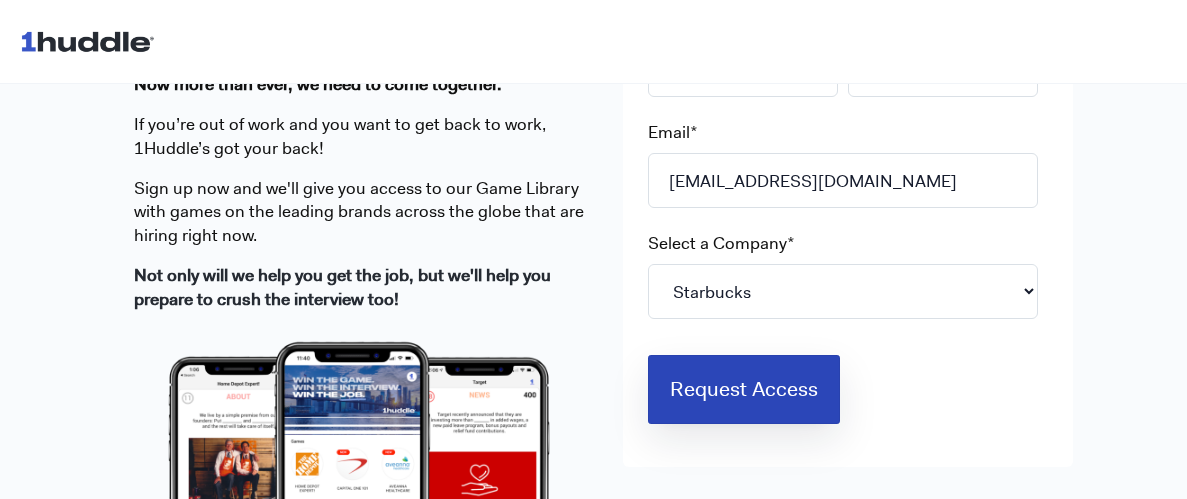 click on "Request Access" at bounding box center (744, 389) 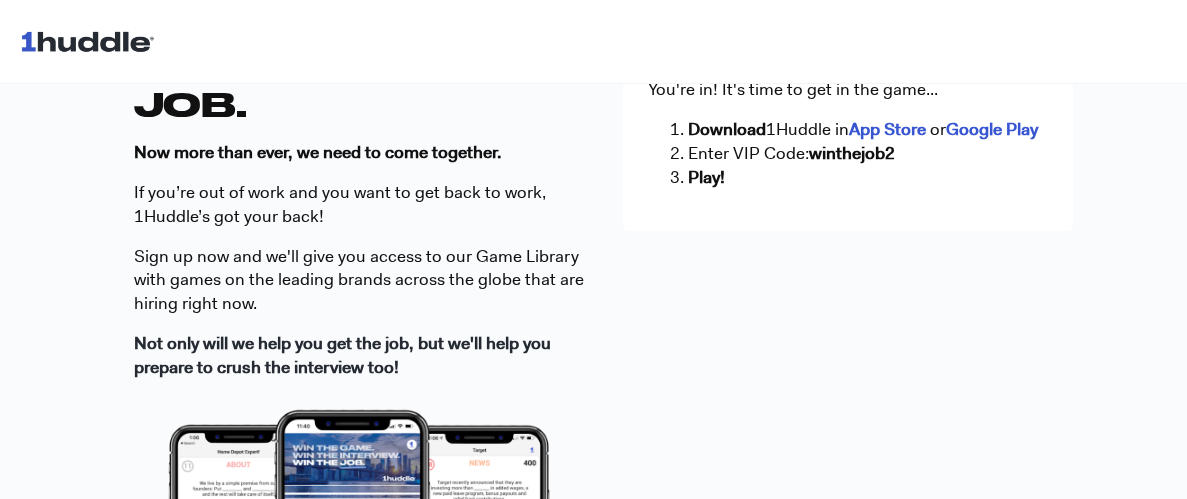 scroll, scrollTop: 750, scrollLeft: 0, axis: vertical 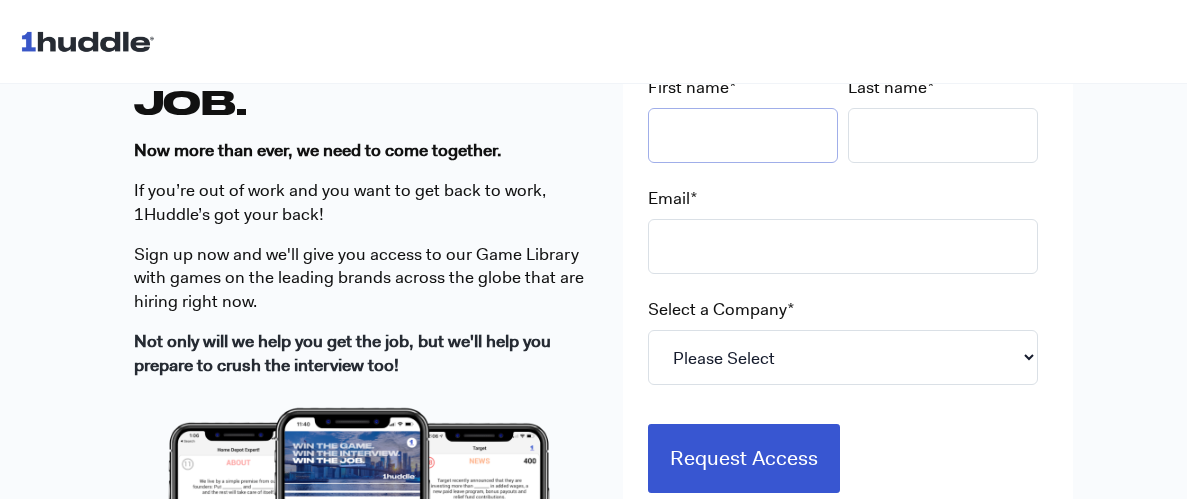 click on "First name *" at bounding box center (743, 135) 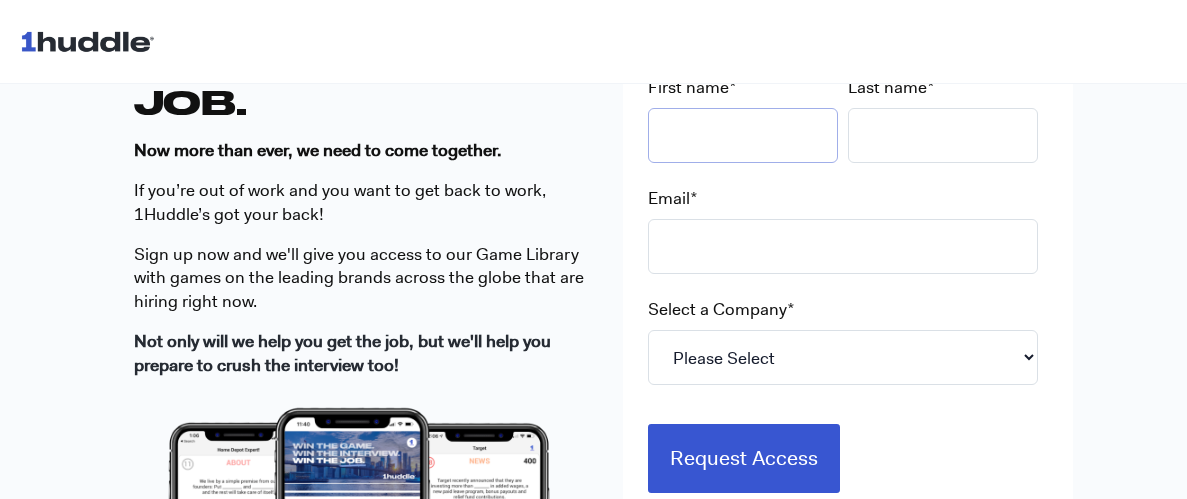 type on "Jada" 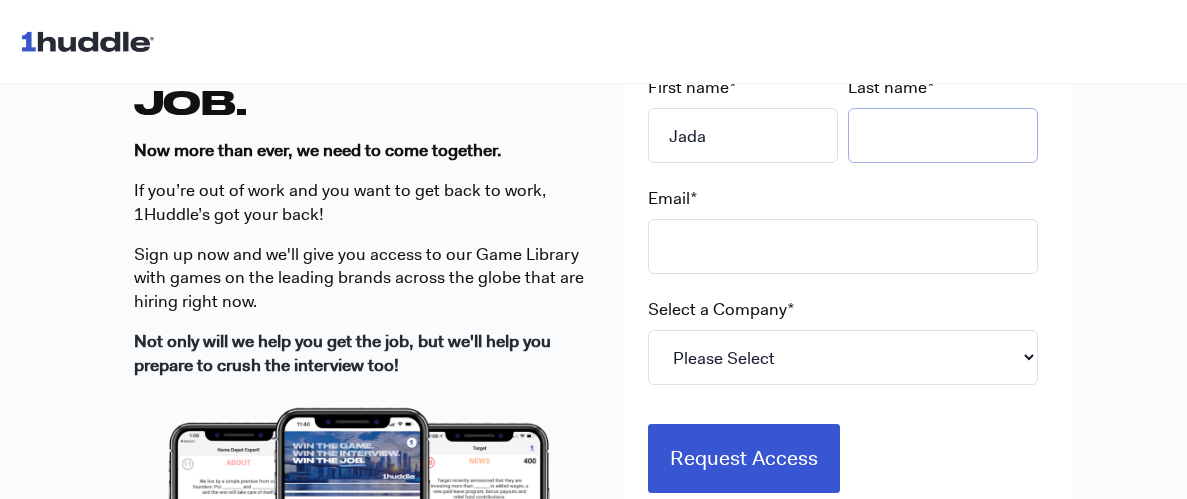 type on "Ford" 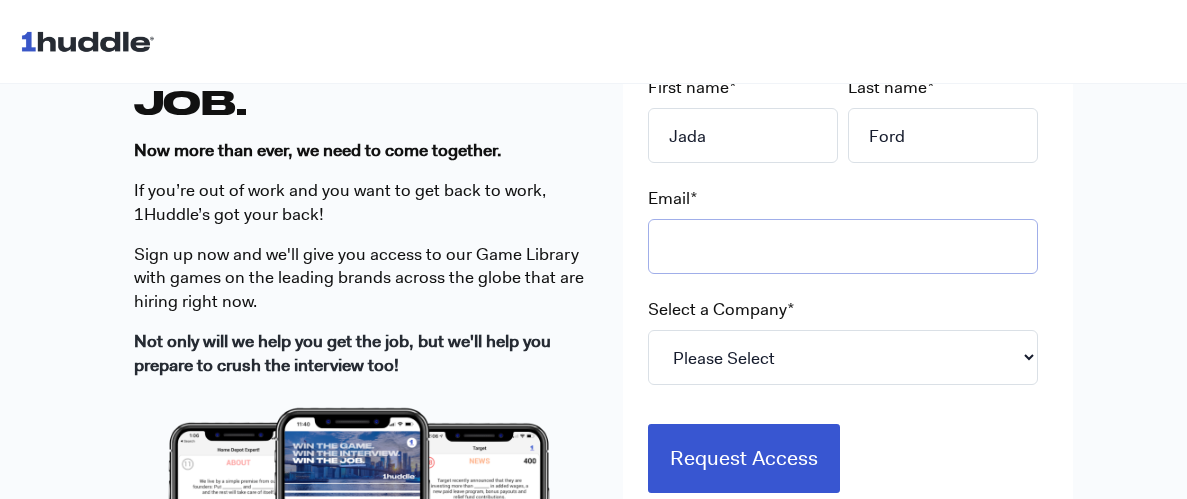 type on "jadaford773@gmail.com" 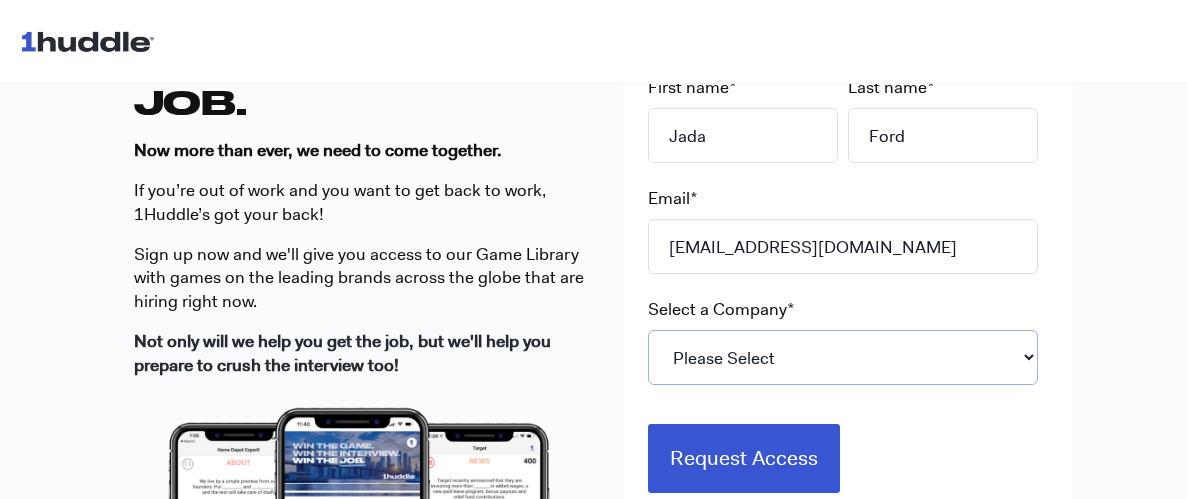 click on "Please Select 7-Eleven Ace Hardware Albertsons Companies ALDI Amazon Aveanna Healthcare Bancroft Health Bank of America Big Lots BJ's Buffalo Wild Wings Capital One Cardinal Health CHI Health Chick-fil-A CHRISTUS Health Cigna CommonSpirit Health CVS Health Disney Dollar General Dollar Tree Domino's Pizza Door Dash Dunkin' Equinox F45 Training Facebook Fanatics FedEx Fellowship Senior Living Five Guys FreshDirect Giant Food Stores GNC Gold Metal Home Health GrubHub Hello Fresh Hershey Entertainment Home Depot Instacart J-Crew Jet.com Johnson & Johnson Kimco Reality Kings Food Market L'Oreal Lowe's Lululemon Merck NBA Netflix NFL Nike NJ Transit Ocean State Job Lot Orange Theory Panasonic Papa John's Peloton Pizza Hut Publix Rite Aid Roku Rook Coffee Safeway SeaWorld Shake Shack Shipt Shopify ShopRite Soul Cycle Starbucks Stitch Fix Stop and Shop Target The Vitamin Shoppe Tractor Supply Company Trader Joe's UC Health United Natural Foods (UNFI) UnitedHealth Group UPS Walgreens Walmart Wawa Wayfair Wegmans" at bounding box center [843, 357] 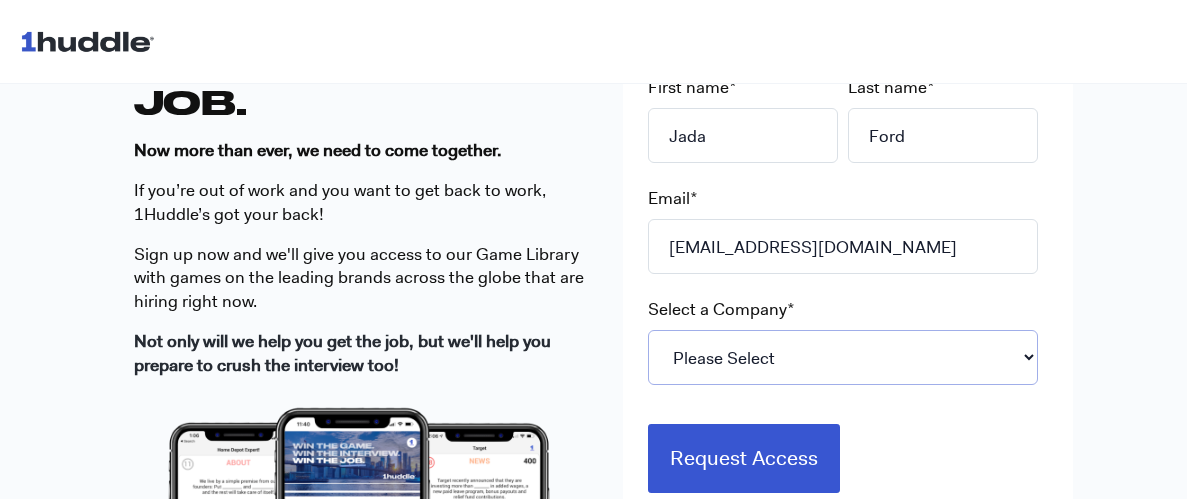 select on "Starbucks" 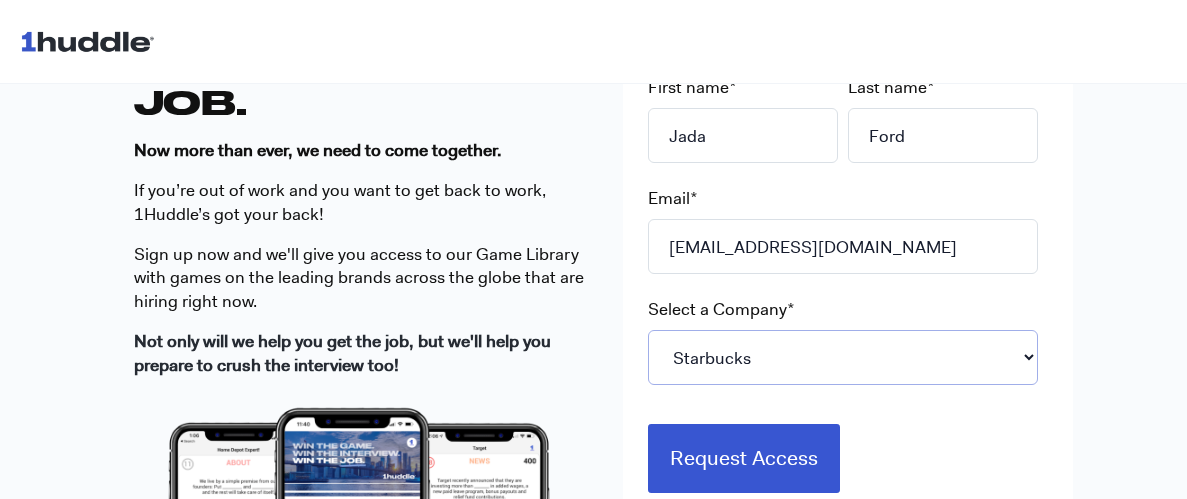 click on "Please Select 7-Eleven Ace Hardware Albertsons Companies ALDI Amazon Aveanna Healthcare Bancroft Health Bank of America Big Lots BJ's Buffalo Wild Wings Capital One Cardinal Health CHI Health Chick-fil-A CHRISTUS Health Cigna CommonSpirit Health CVS Health Disney Dollar General Dollar Tree Domino's Pizza Door Dash Dunkin' Equinox F45 Training Facebook Fanatics FedEx Fellowship Senior Living Five Guys FreshDirect Giant Food Stores GNC Gold Metal Home Health GrubHub Hello Fresh Hershey Entertainment Home Depot Instacart J-Crew Jet.com Johnson & Johnson Kimco Reality Kings Food Market L'Oreal Lowe's Lululemon Merck NBA Netflix NFL Nike NJ Transit Ocean State Job Lot Orange Theory Panasonic Papa John's Peloton Pizza Hut Publix Rite Aid Roku Rook Coffee Safeway SeaWorld Shake Shack Shipt Shopify ShopRite Soul Cycle Starbucks Stitch Fix Stop and Shop Target The Vitamin Shoppe Tractor Supply Company Trader Joe's UC Health United Natural Foods (UNFI) UnitedHealth Group UPS Walgreens Walmart Wawa Wayfair Wegmans" at bounding box center (843, 357) 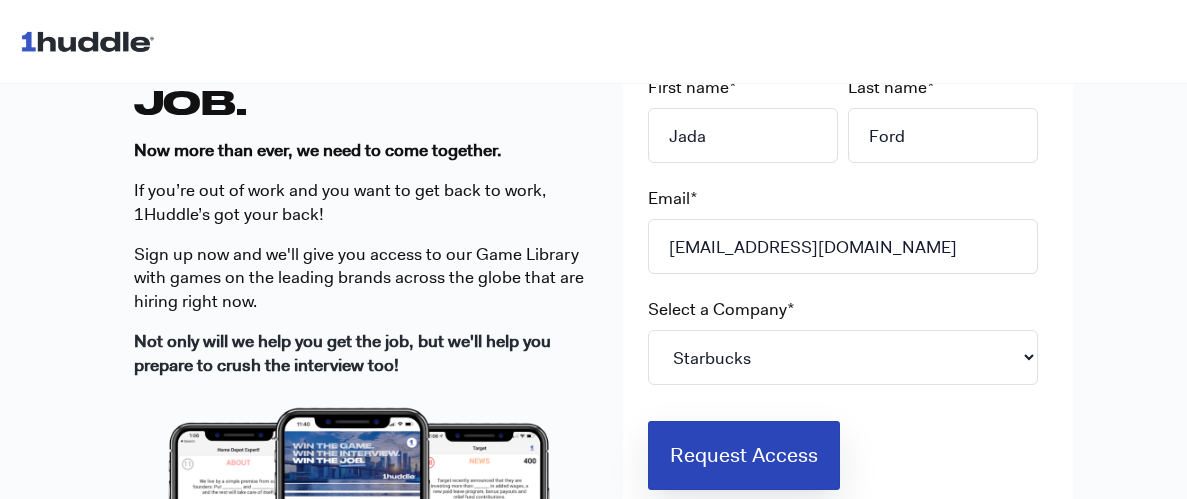 click on "Request Access" at bounding box center (744, 455) 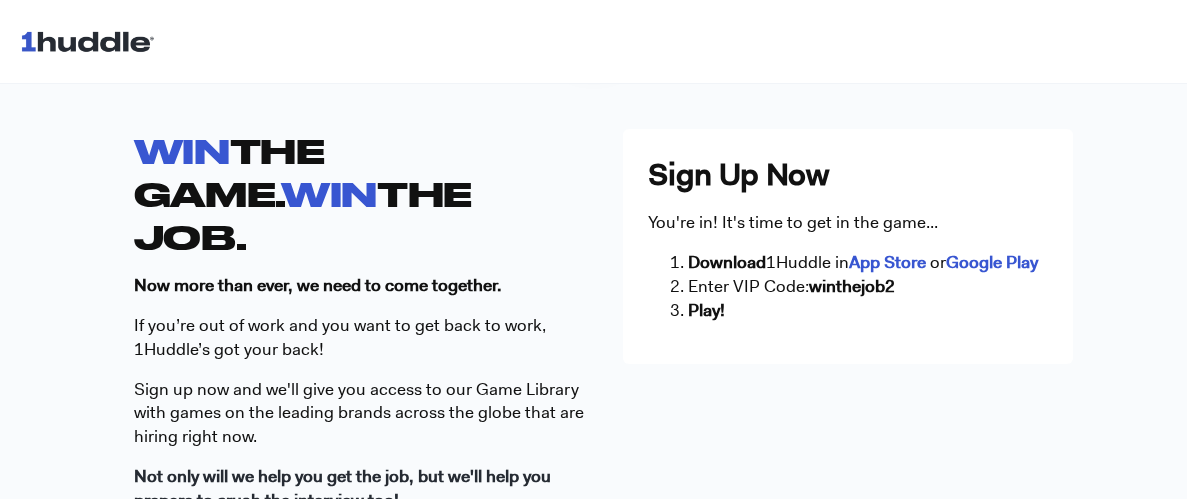 scroll, scrollTop: 617, scrollLeft: 0, axis: vertical 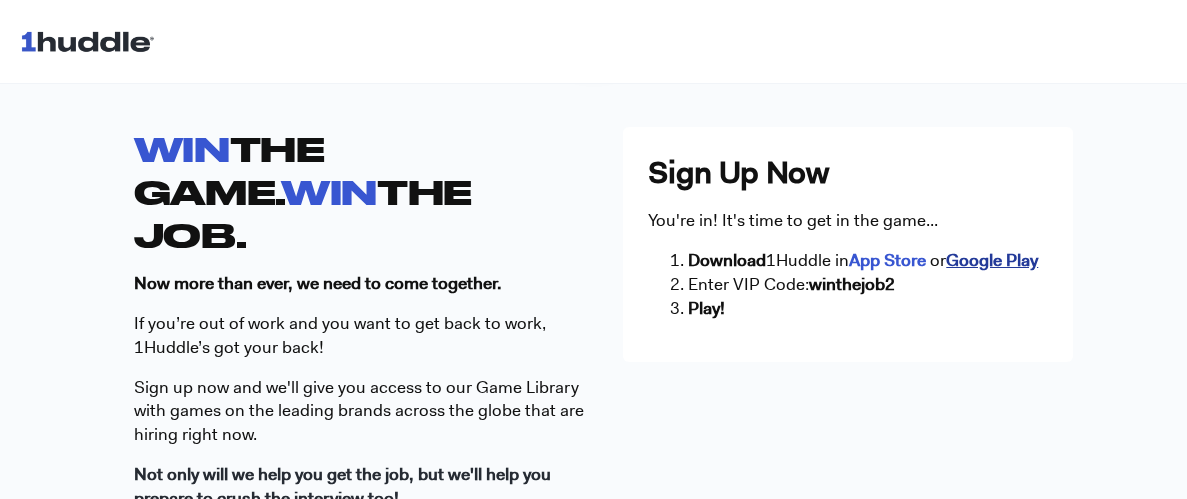 click on "Google Play" at bounding box center [992, 260] 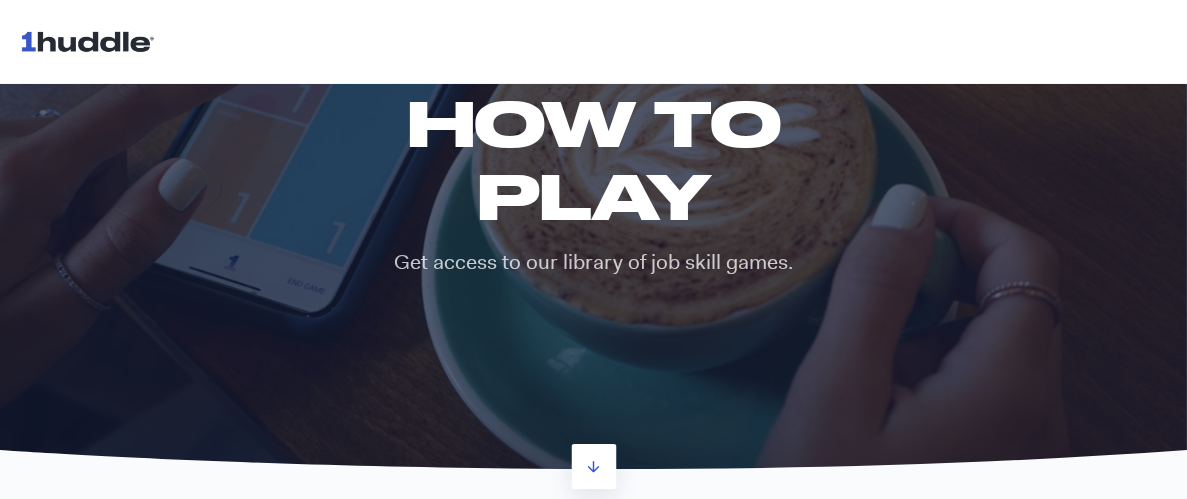 scroll, scrollTop: 190, scrollLeft: 0, axis: vertical 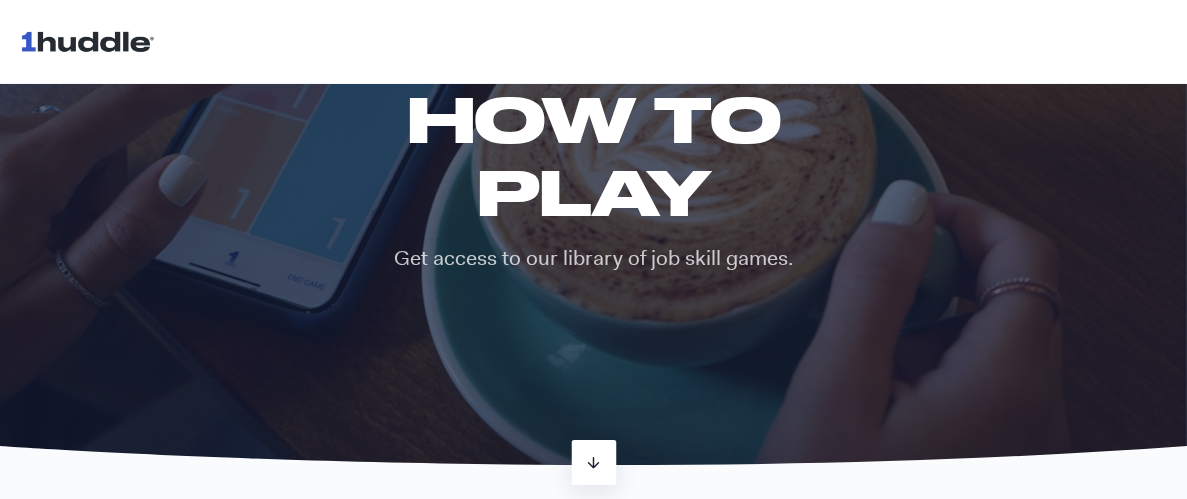 click at bounding box center (593, 462) 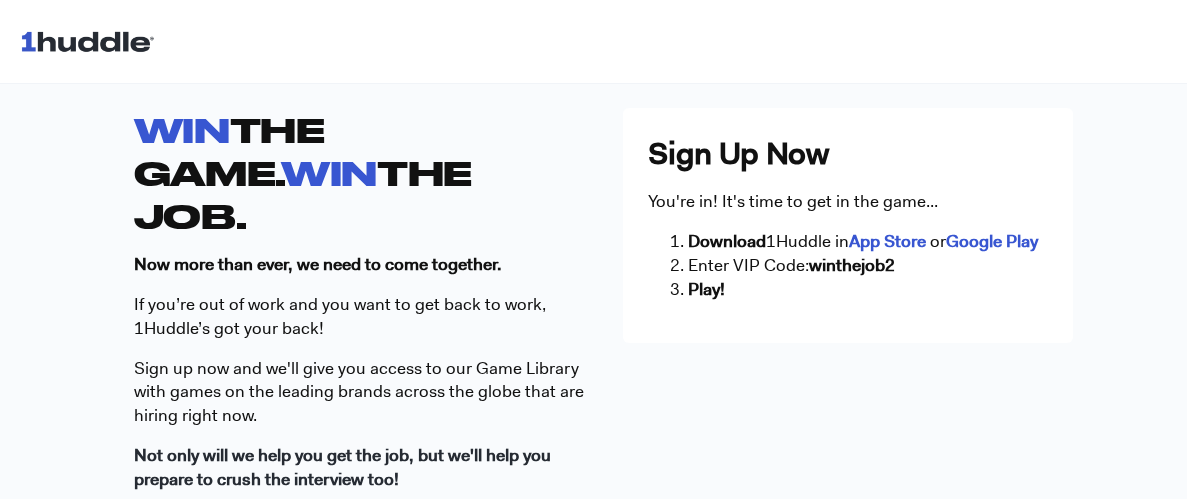 scroll, scrollTop: 636, scrollLeft: 0, axis: vertical 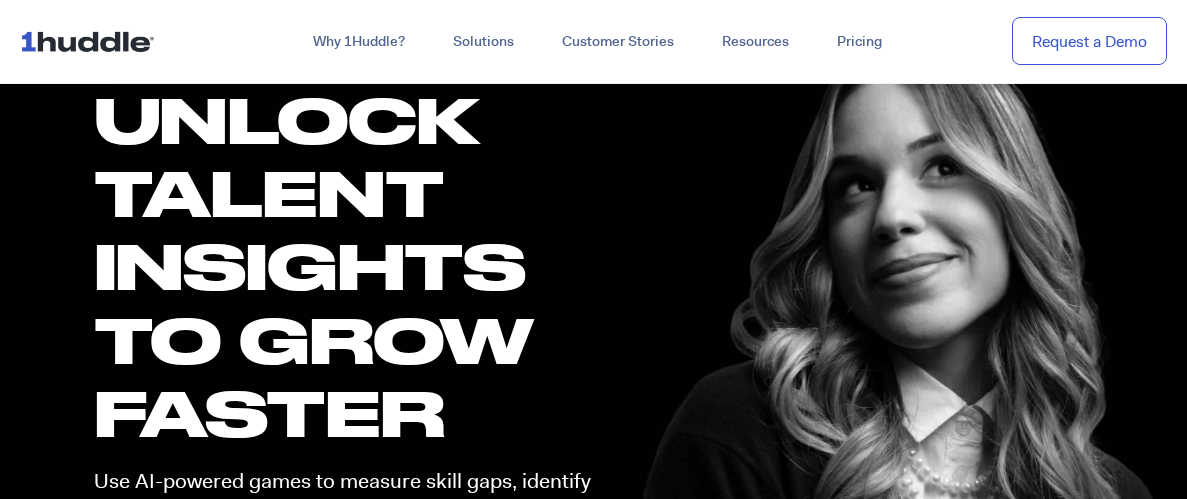 click at bounding box center (91, 41) 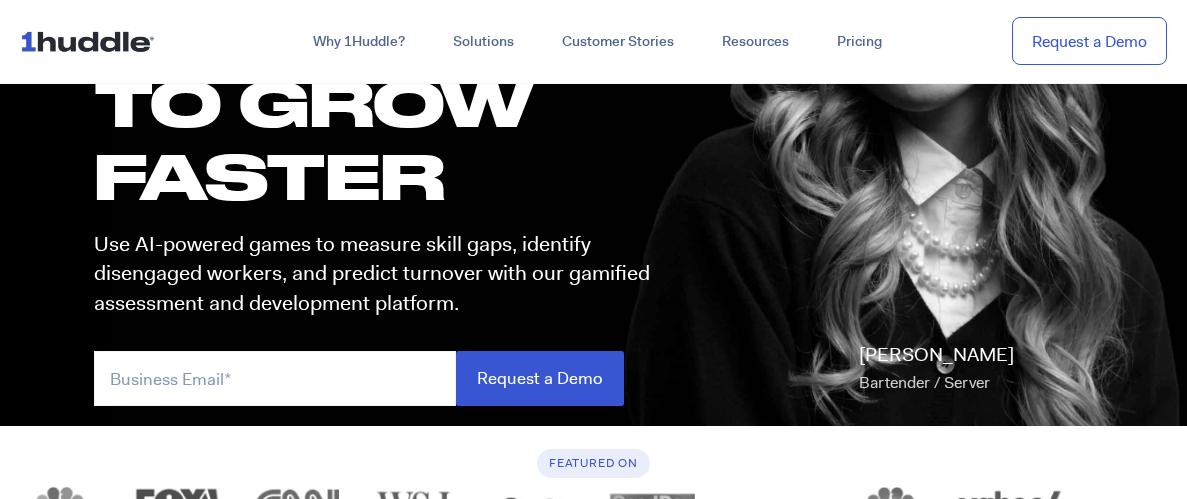 scroll, scrollTop: 318, scrollLeft: 0, axis: vertical 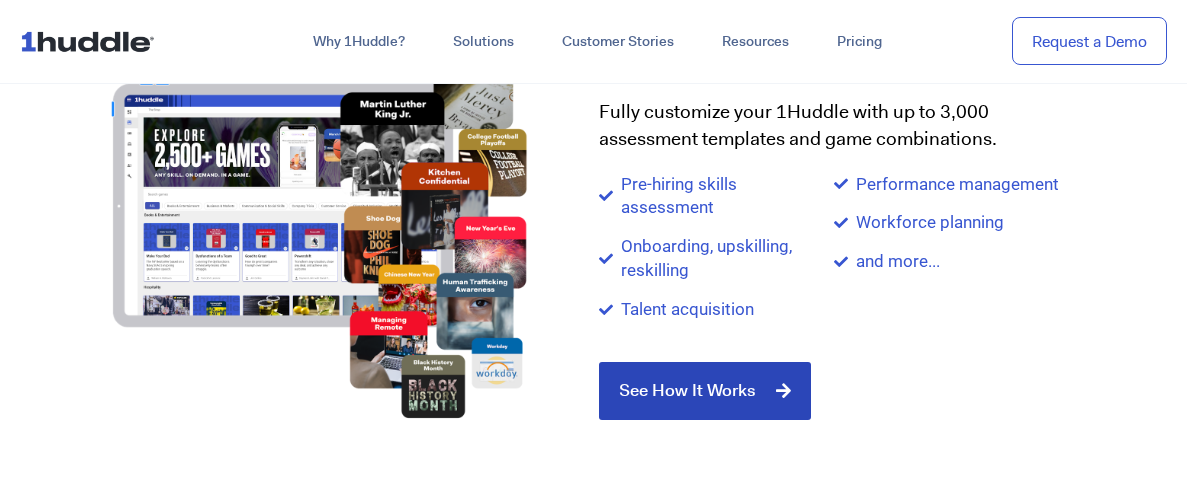 click on "See How It Works" at bounding box center (687, 391) 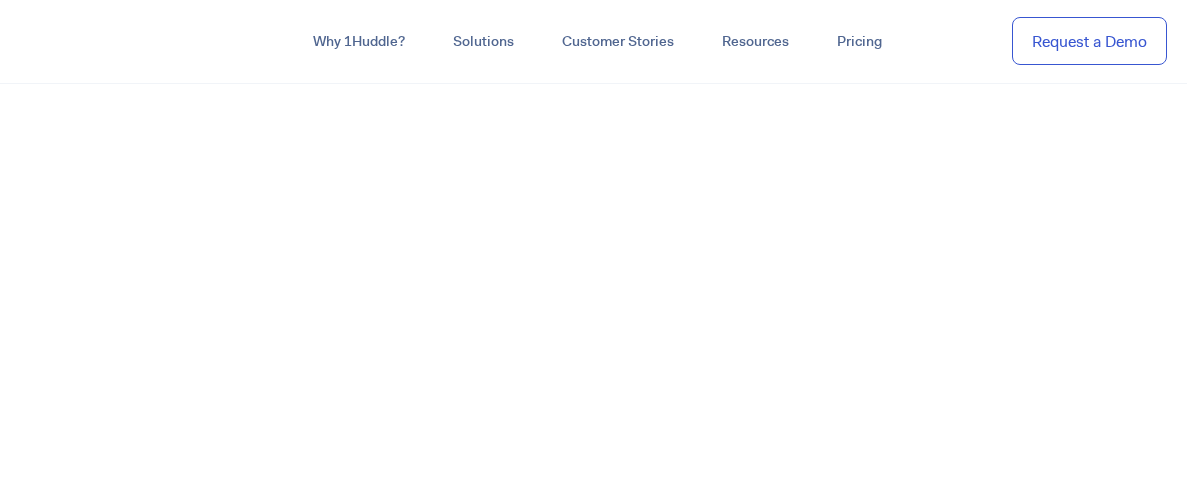scroll, scrollTop: 0, scrollLeft: 0, axis: both 